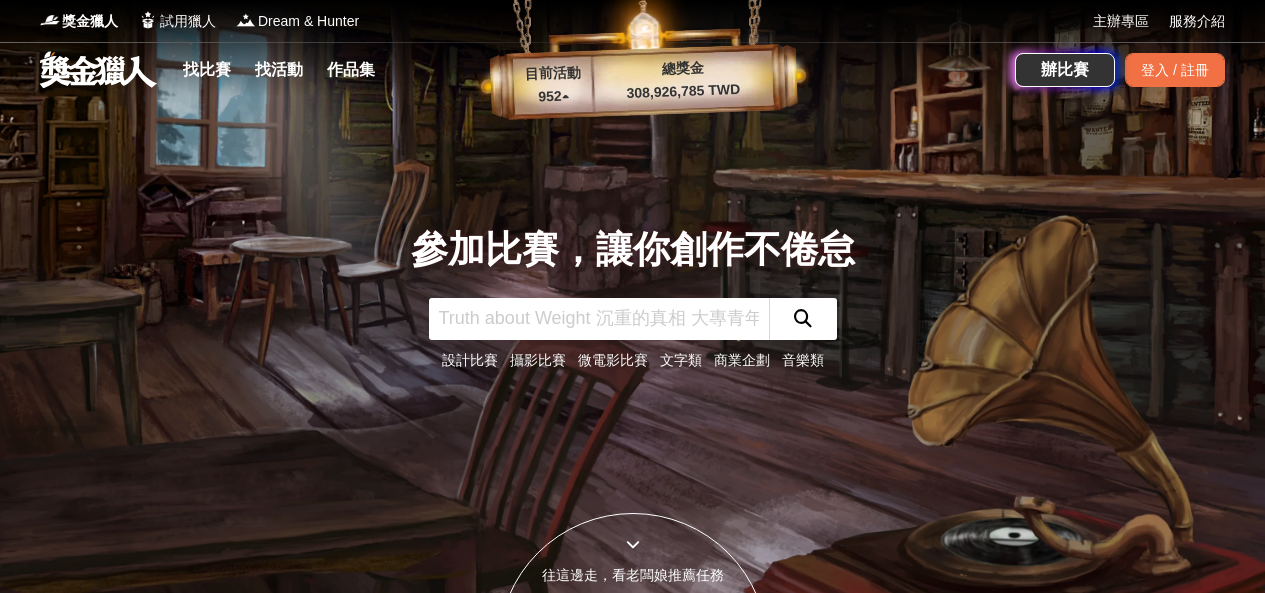 scroll, scrollTop: 0, scrollLeft: 0, axis: both 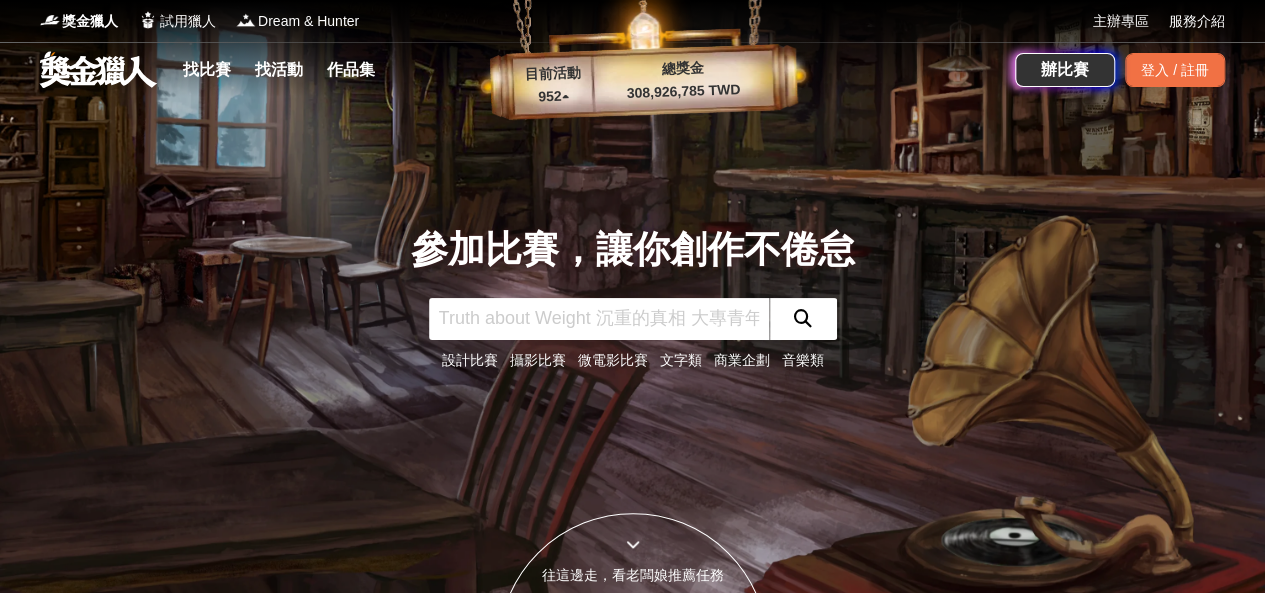 click on "文字類" at bounding box center (681, 360) 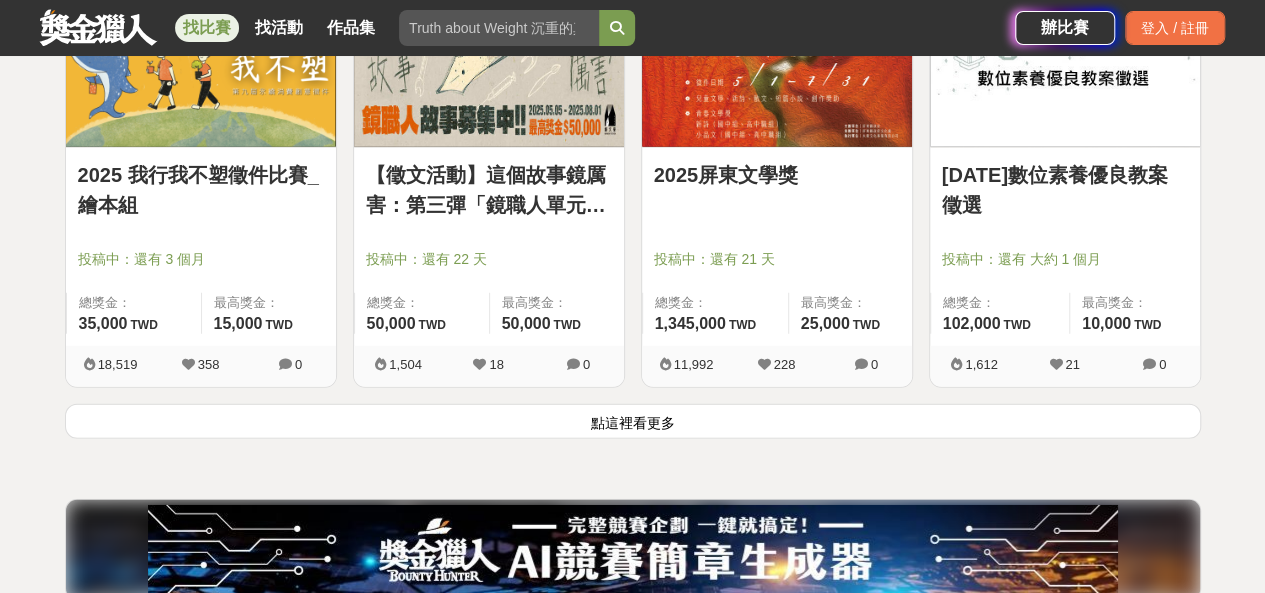 scroll, scrollTop: 2600, scrollLeft: 0, axis: vertical 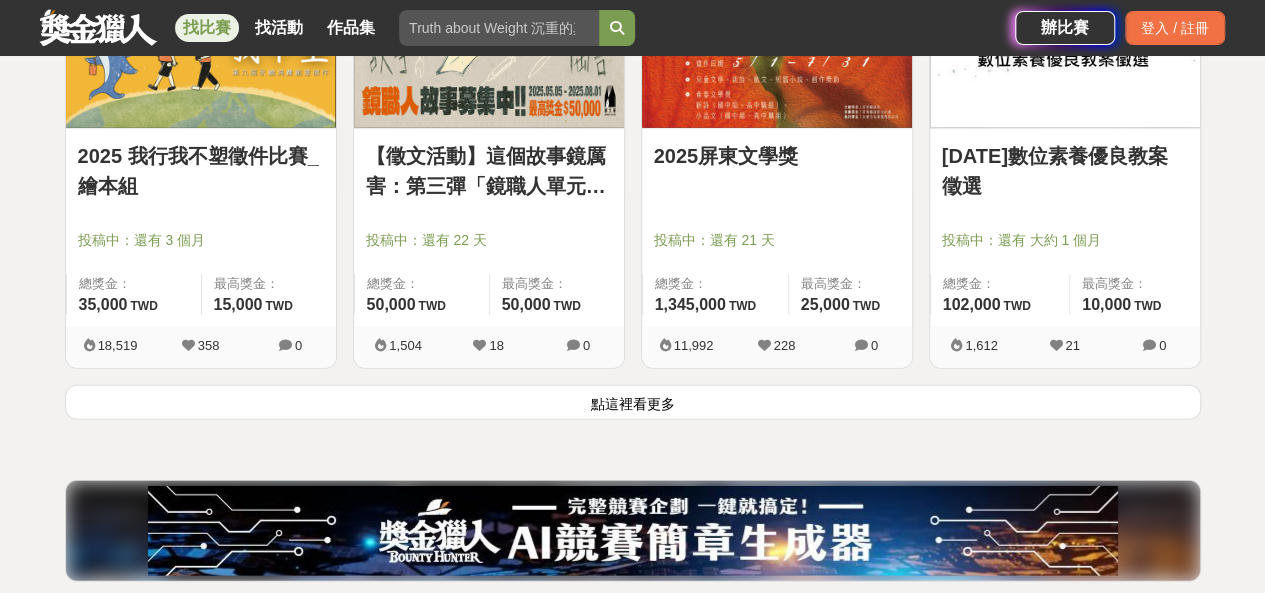 click on "點這裡看更多" at bounding box center (633, 402) 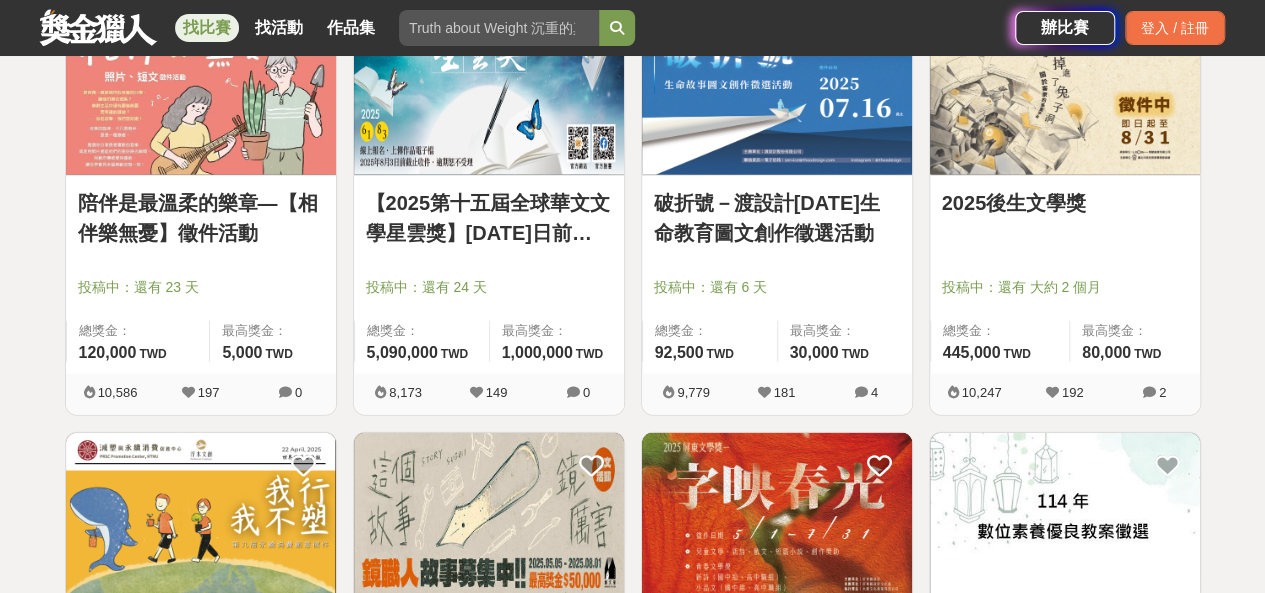 scroll, scrollTop: 2100, scrollLeft: 0, axis: vertical 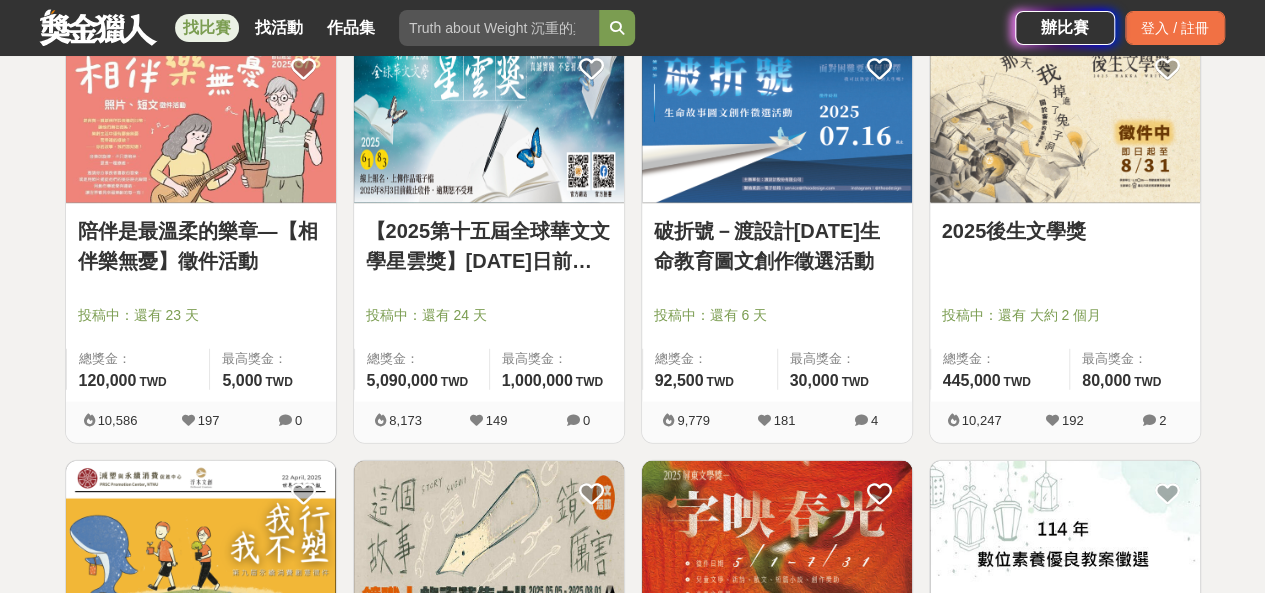 click on "2025後生文學獎" at bounding box center (1065, 231) 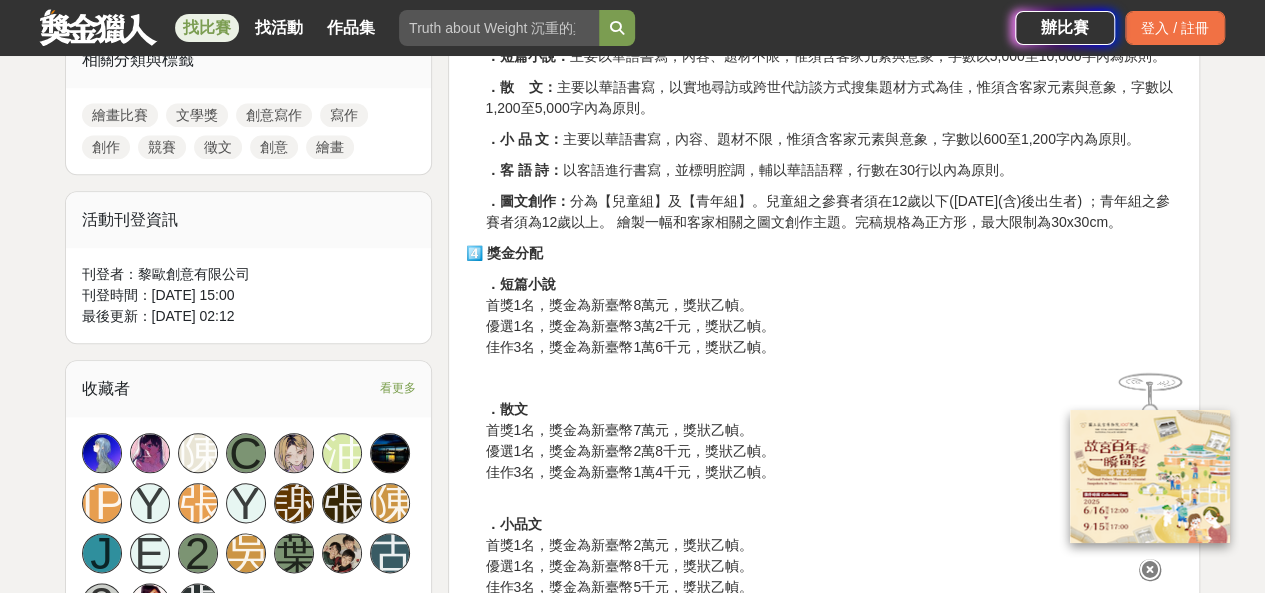 scroll, scrollTop: 1000, scrollLeft: 0, axis: vertical 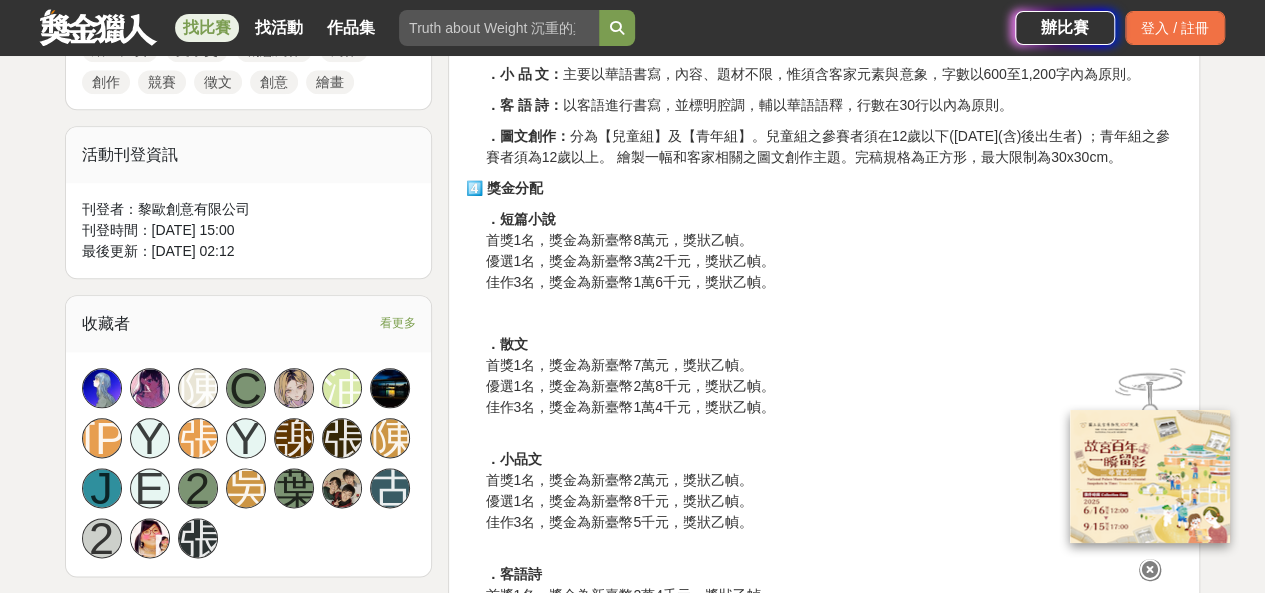 click on "．散文 首獎1名，獎金為新臺幣7萬元，獎狀乙幀。 優選1名，獎金為新臺幣2萬8千元，獎狀乙幀。 佳作3名，獎金為新臺幣1萬4千元，獎狀乙幀。" at bounding box center [834, 376] 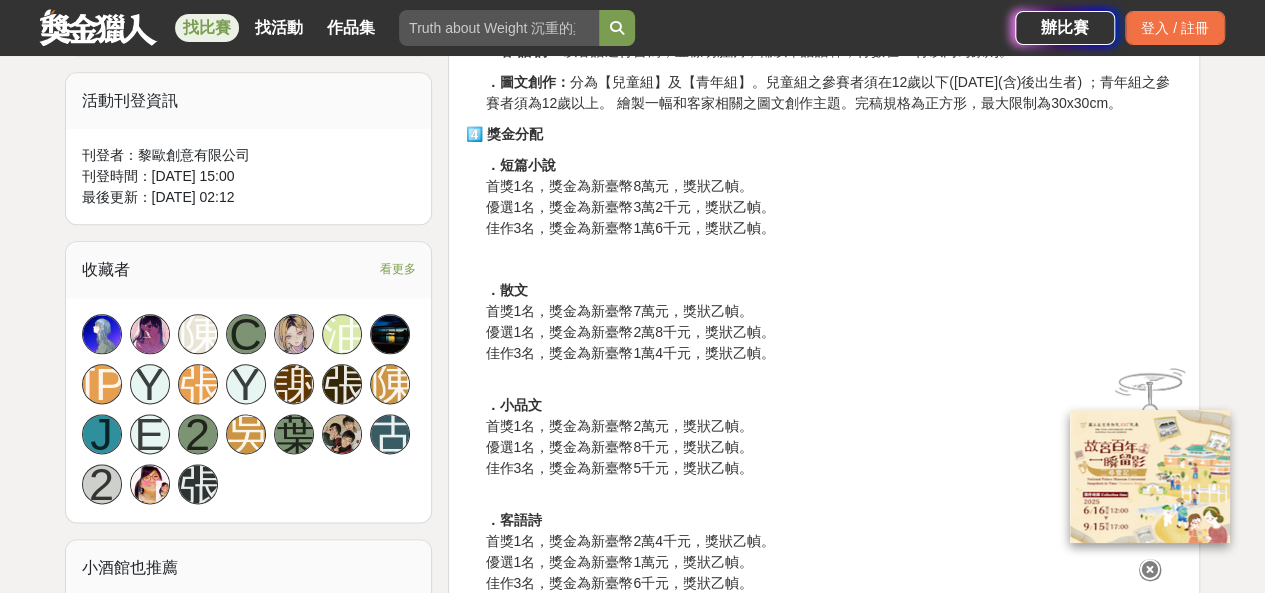 scroll, scrollTop: 1100, scrollLeft: 0, axis: vertical 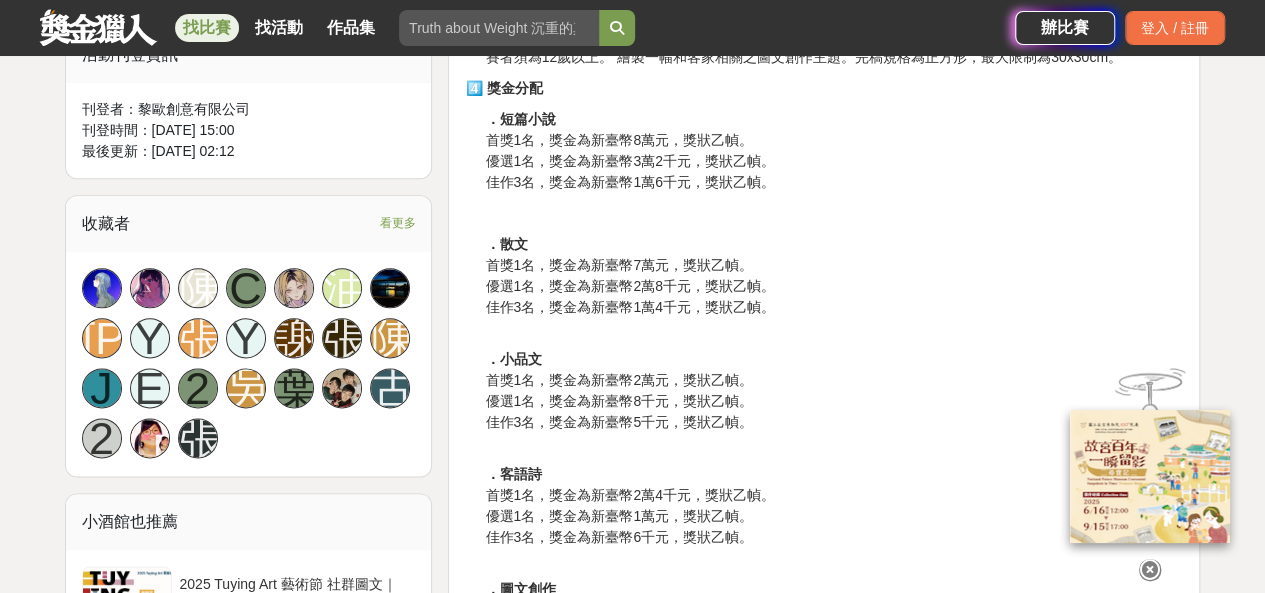 click on "．散文 首獎1名，獎金為新臺幣7萬元，獎狀乙幀。 優選1名，獎金為新臺幣2萬8千元，獎狀乙幀。 佳作3名，獎金為新臺幣1萬4千元，獎狀乙幀。" at bounding box center (834, 276) 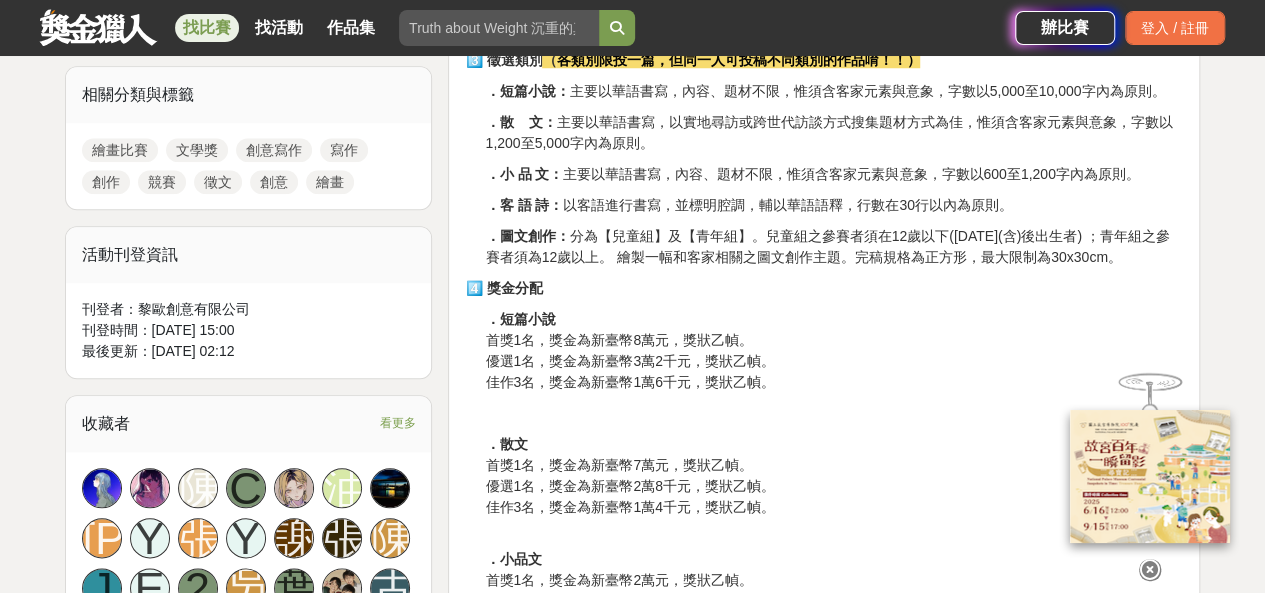 scroll, scrollTop: 800, scrollLeft: 0, axis: vertical 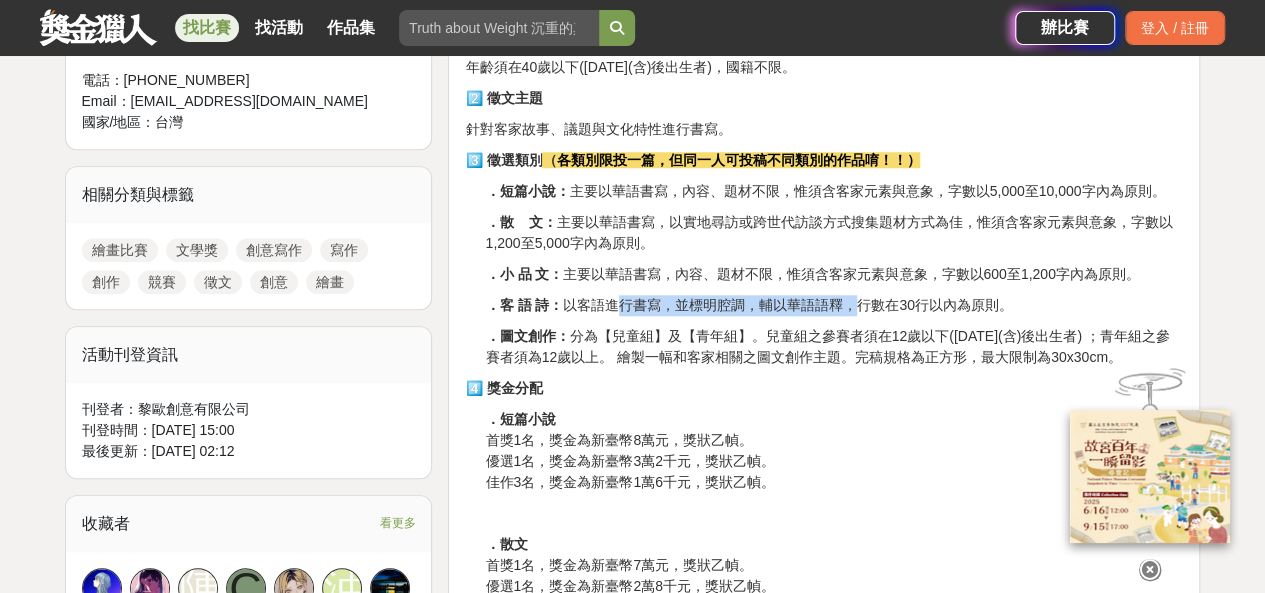 drag, startPoint x: 618, startPoint y: 304, endPoint x: 848, endPoint y: 291, distance: 230.3671 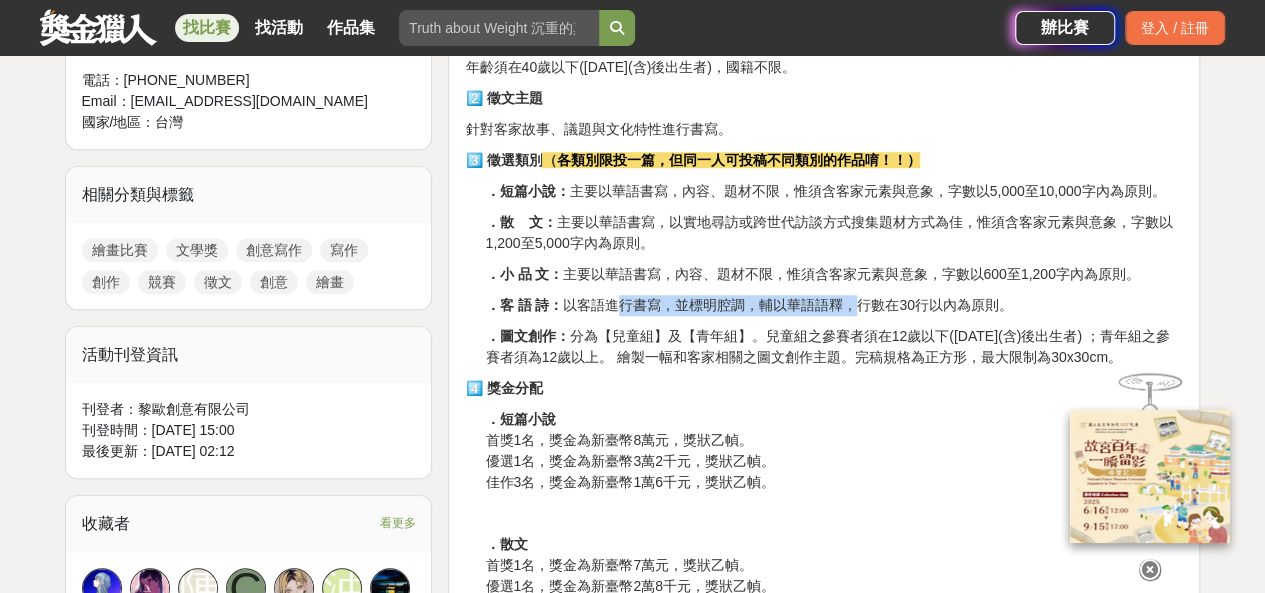 click on "2025後生文學獎 徵文開跑!!! 截止日期 📆 即日起至[DATE]止。 1️⃣ 參賽者資格 年齡須在40歲以下([DATE](含)後出生者)，國籍不限。 2️⃣ 徵文主題 針對客家故事、議題與文化特性進行書寫。 3️⃣ 徵選類別  （ 各類別限投一篇，但同一人可投稿不同類別的作品唷！！） ．短篇小說： 主要以華語書寫，內容、題材不限，惟須含客家元素與意象，字數以5,000至10,000字內為原則。 ．散    文： 主要以華語書寫，以實地尋訪或跨世代訪談方式搜集題材方式為佳，惟須含客家元素與意象，字數以1,200至5,000字內為原則。 ．小 品 文： 主要以華語書寫，內容、題材不限，惟須含客家元素與意象，字數以600至1,200字內為原則。 ．客 語 詩： 以客語進行書寫，並標明腔調，輔以華語語釋，行數在30行以內為原則。 ．圖文創作： 4️⃣ 獎金分配 ．短篇小說   ．散文 1. 2." at bounding box center [824, 1085] 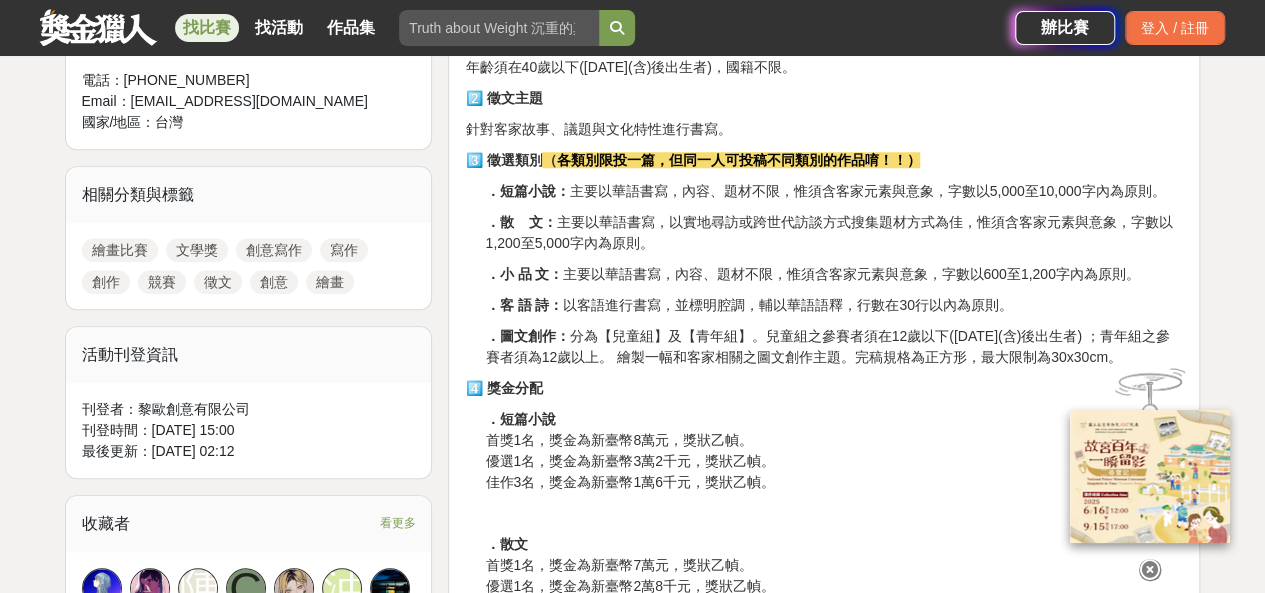 click on "．小 品 文： 主要以華語書寫，內容、題材不限，惟須含客家元素與意象，字數以600至1,200字內為原則。" at bounding box center (834, 274) 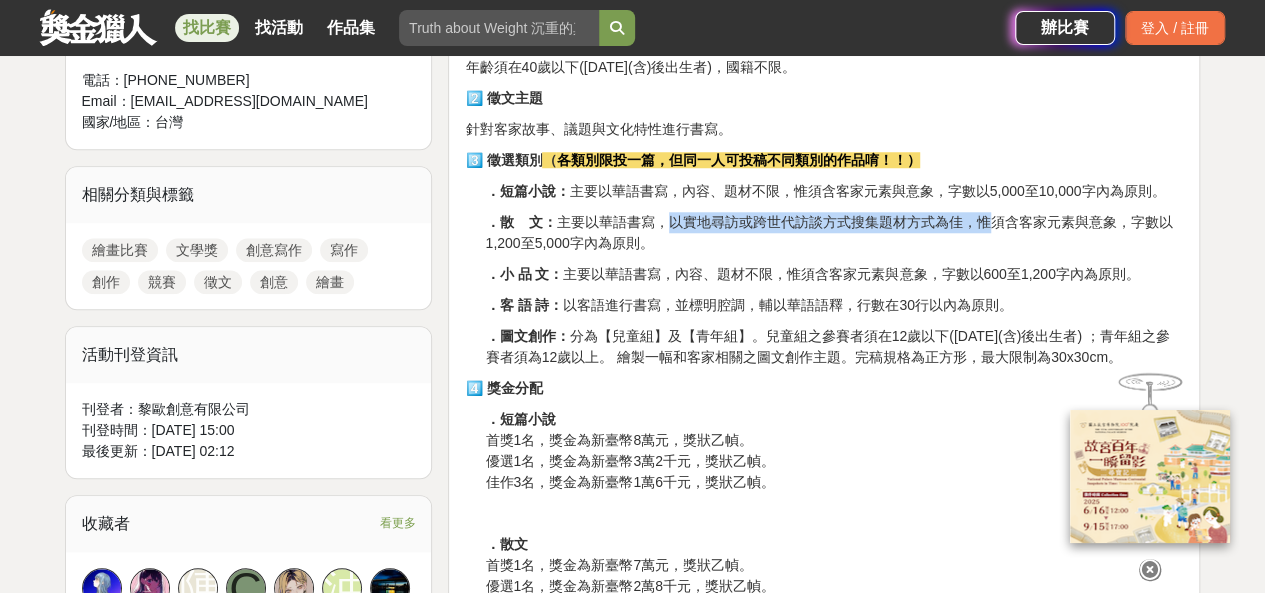 drag, startPoint x: 662, startPoint y: 221, endPoint x: 981, endPoint y: 229, distance: 319.1003 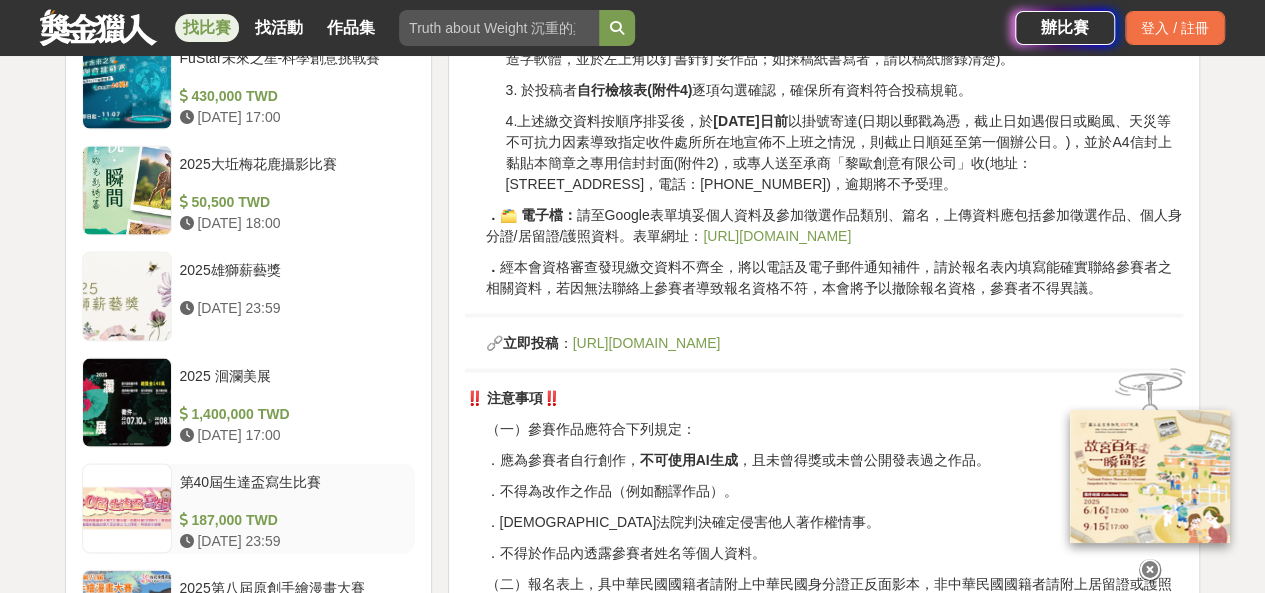 scroll, scrollTop: 1900, scrollLeft: 0, axis: vertical 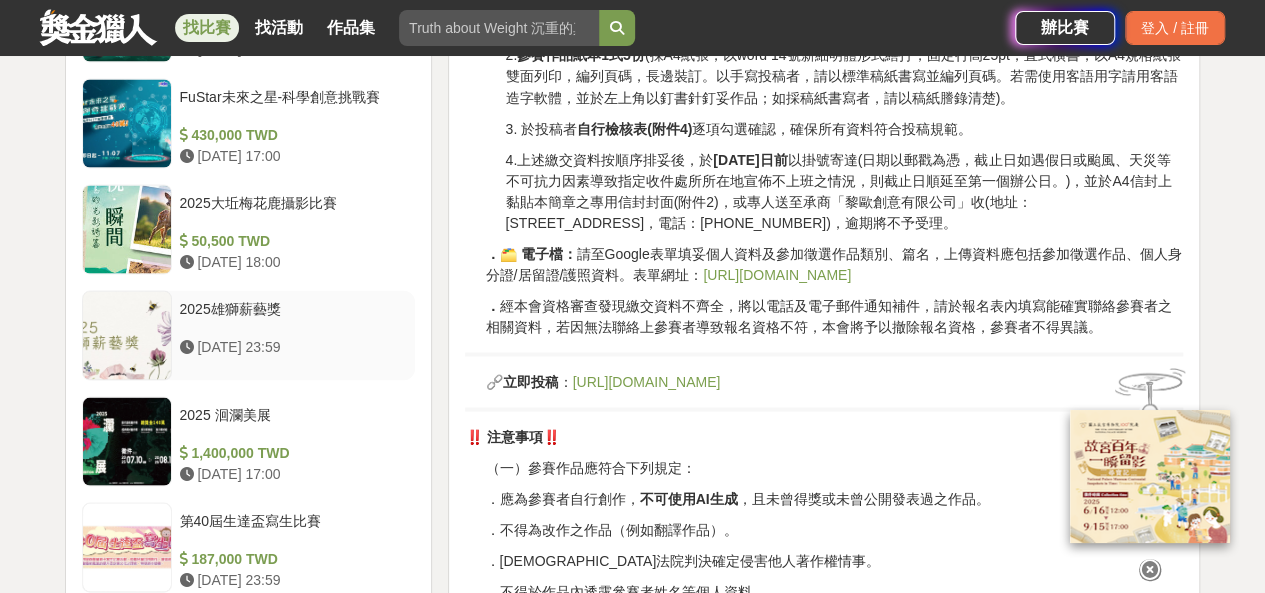 click on "2025雄獅薪藝獎" at bounding box center [294, 317] 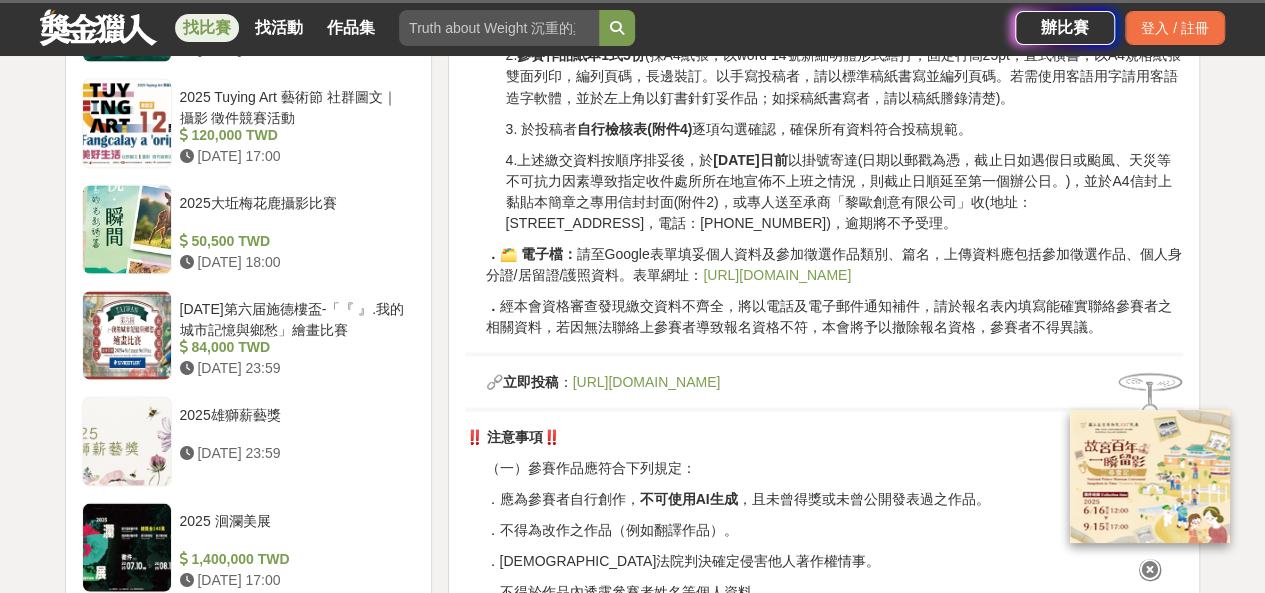 scroll, scrollTop: 1782, scrollLeft: 0, axis: vertical 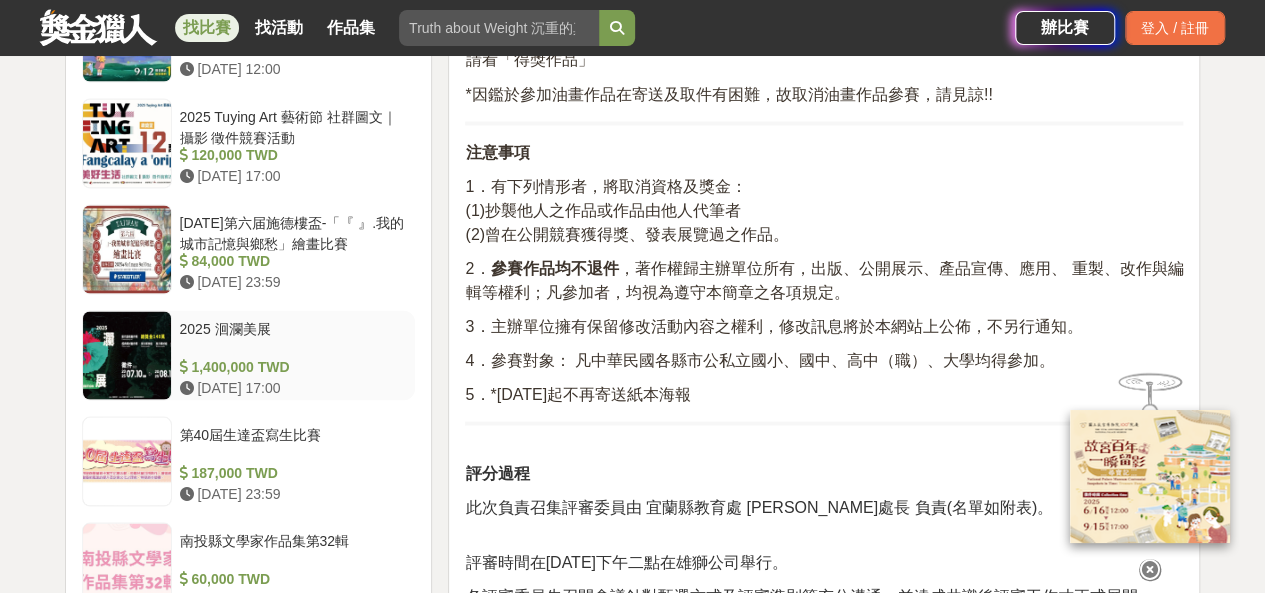 click on "2025 洄瀾美展" at bounding box center (294, 337) 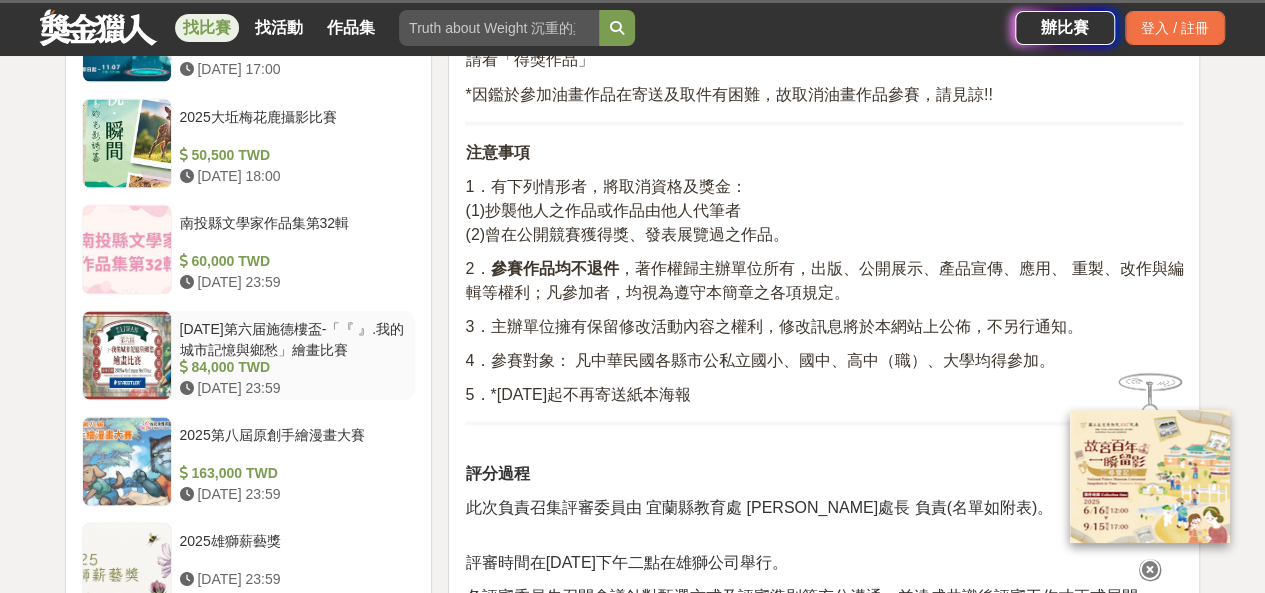 scroll, scrollTop: 1798, scrollLeft: 0, axis: vertical 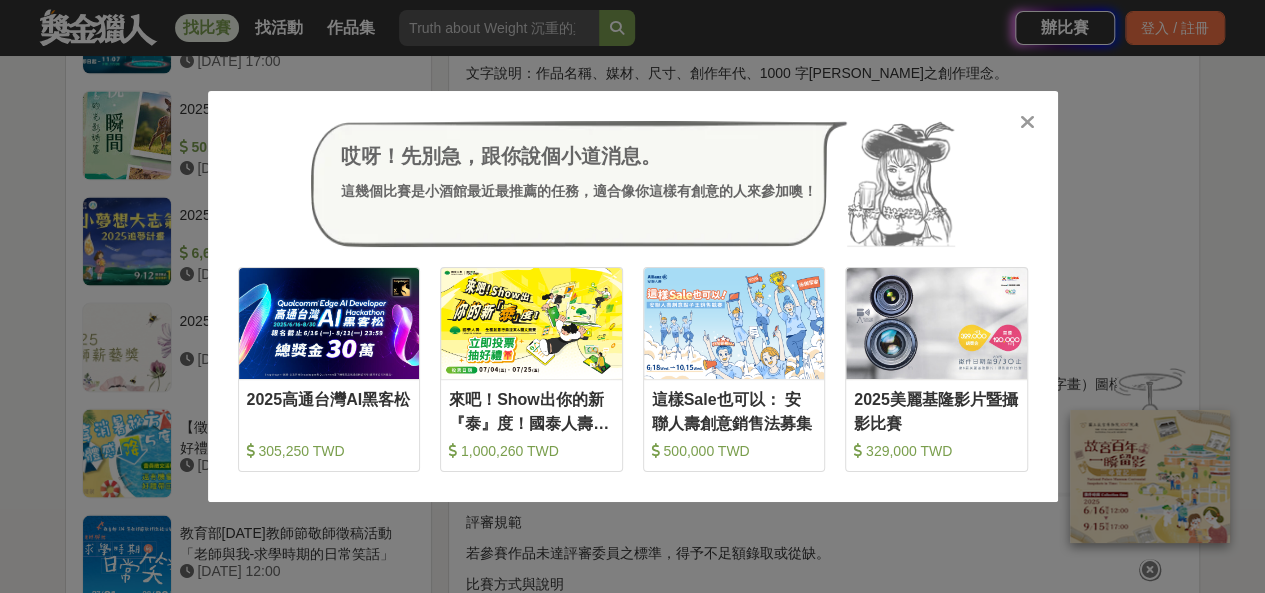 click at bounding box center (1028, 121) 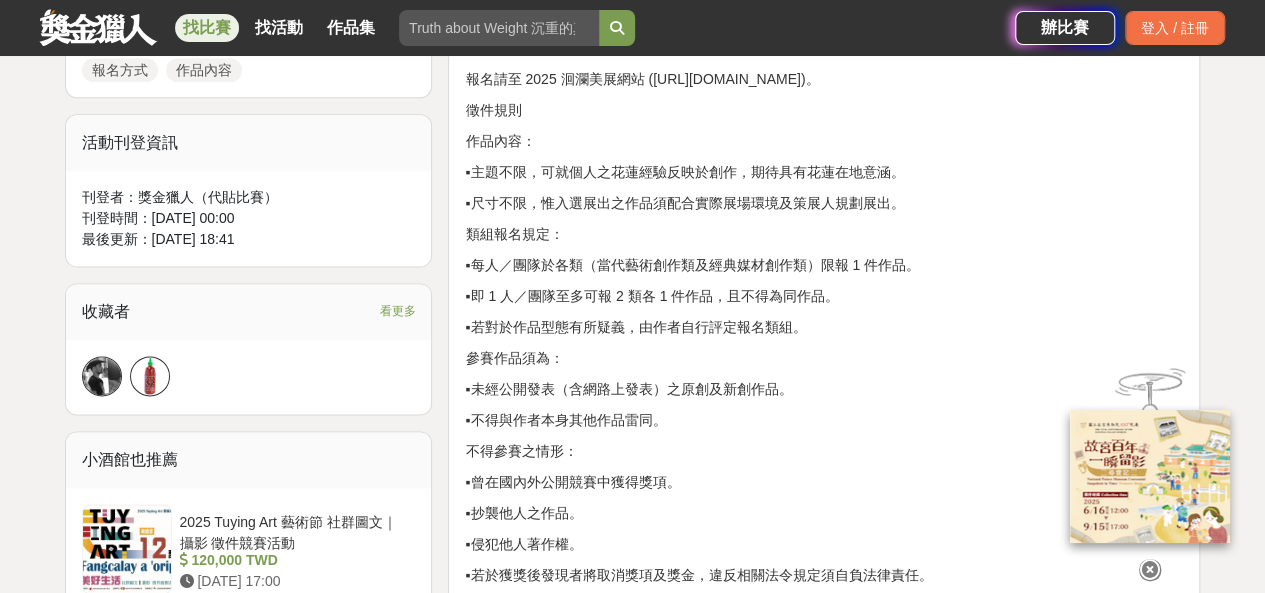 scroll, scrollTop: 1198, scrollLeft: 0, axis: vertical 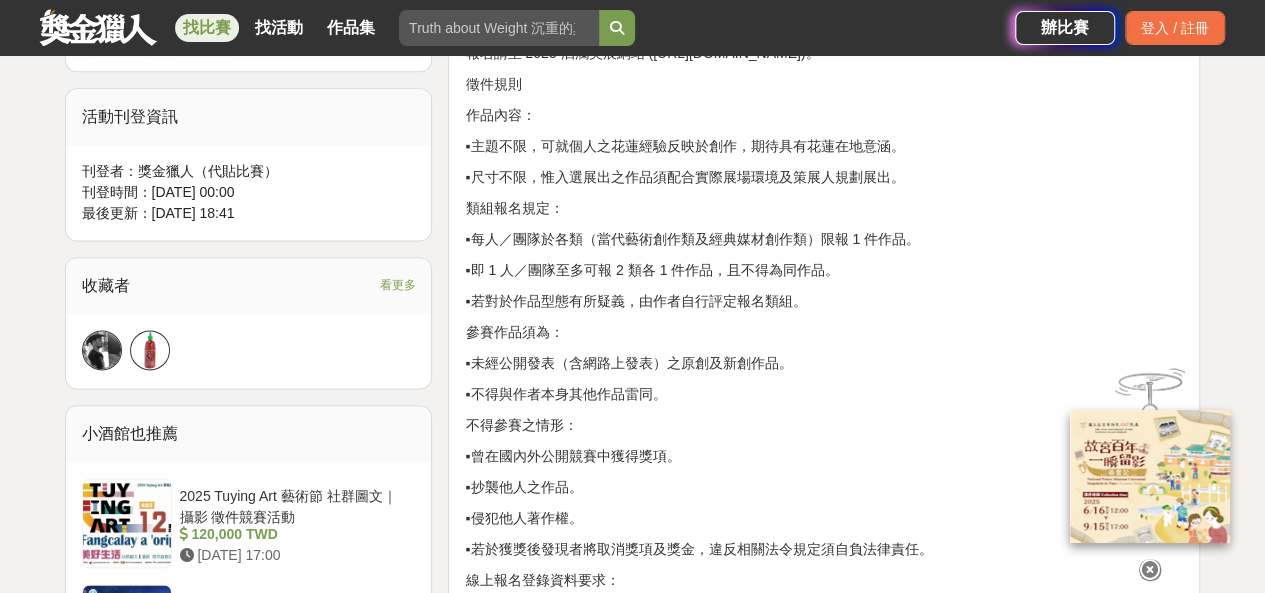 drag, startPoint x: 808, startPoint y: 237, endPoint x: 658, endPoint y: 306, distance: 165.10905 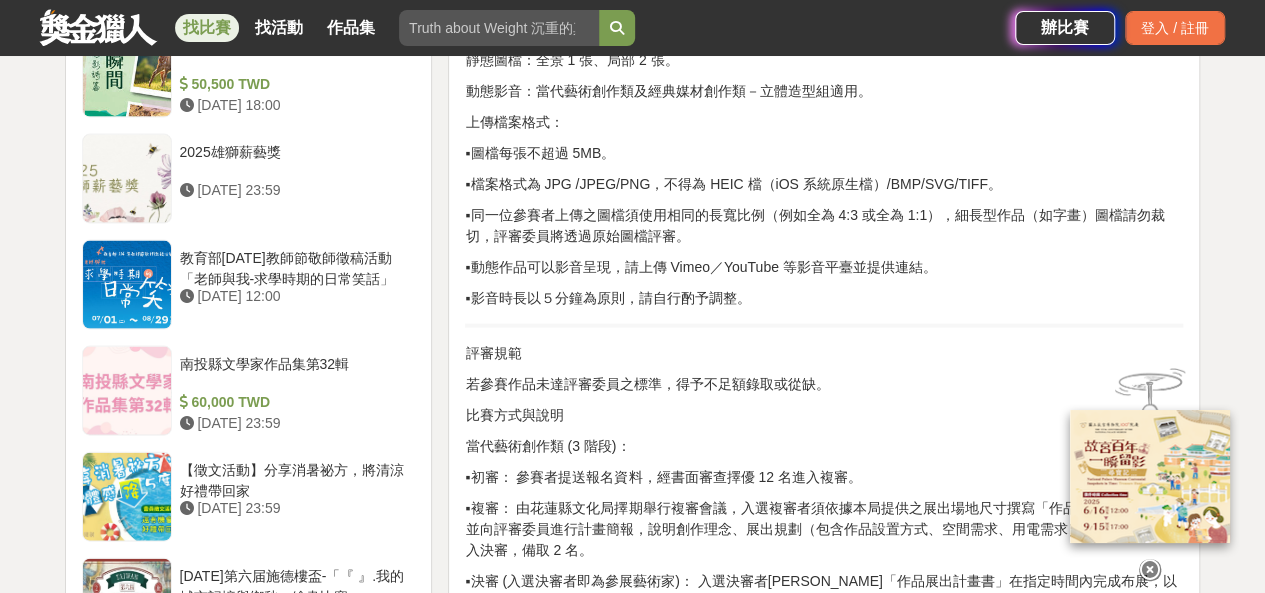 scroll, scrollTop: 1998, scrollLeft: 0, axis: vertical 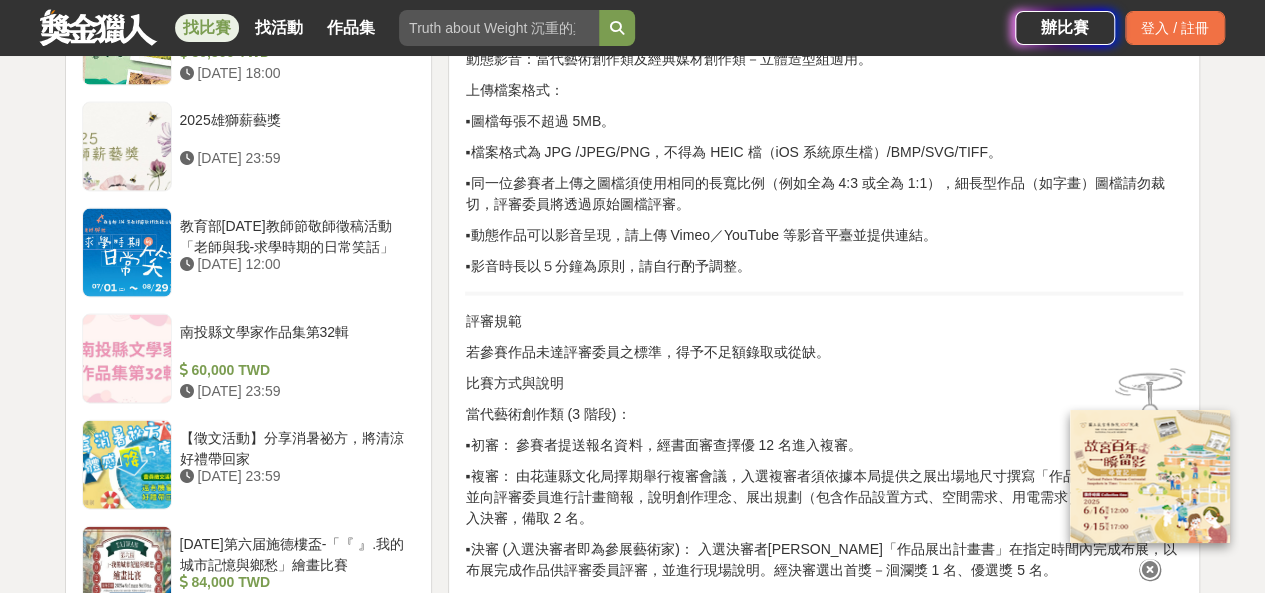 drag, startPoint x: 731, startPoint y: 361, endPoint x: 701, endPoint y: 345, distance: 34 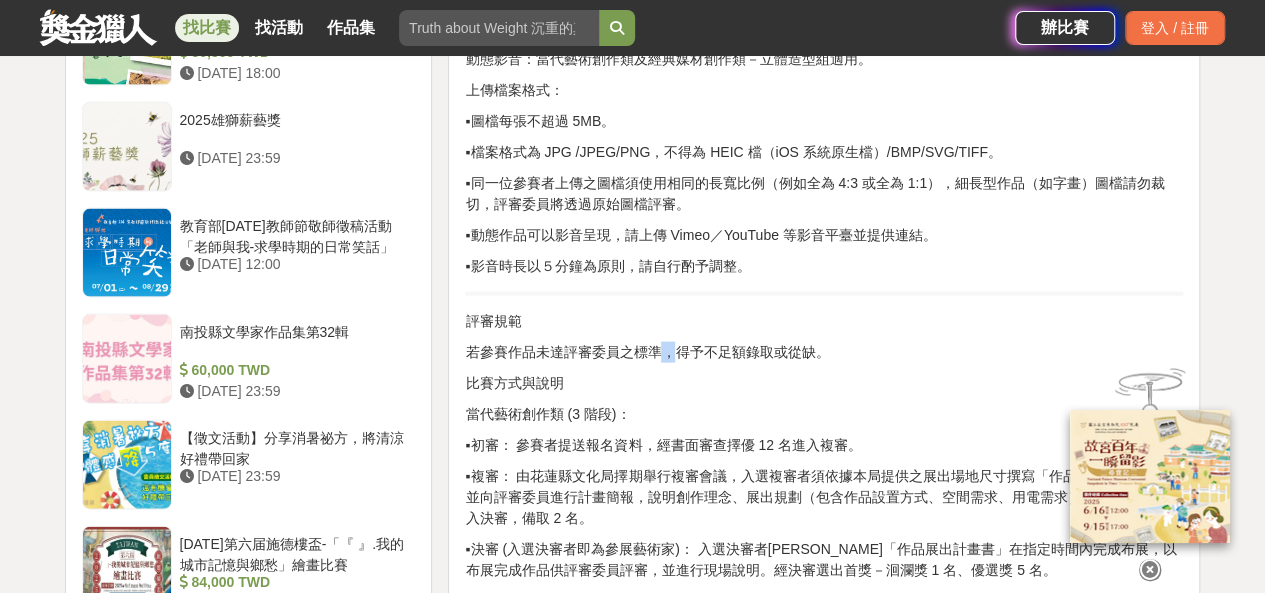 drag, startPoint x: 701, startPoint y: 345, endPoint x: 666, endPoint y: 348, distance: 35.128338 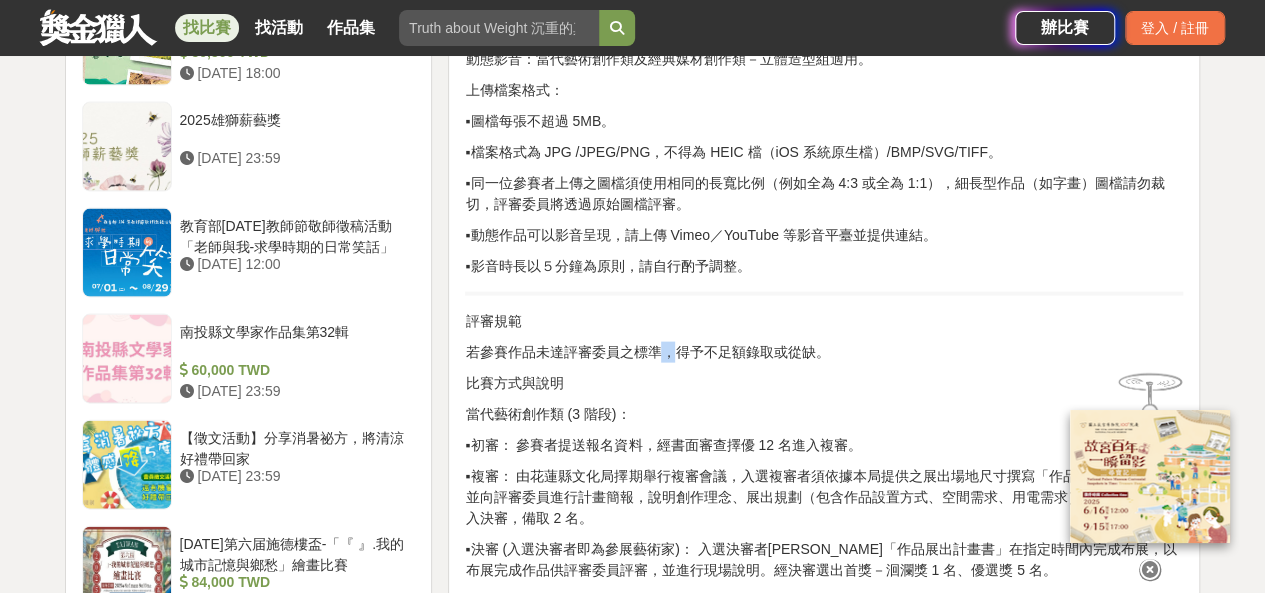 click on "若參賽作品未達評審委員之標準，得予不足額錄取或從缺。" at bounding box center (824, 352) 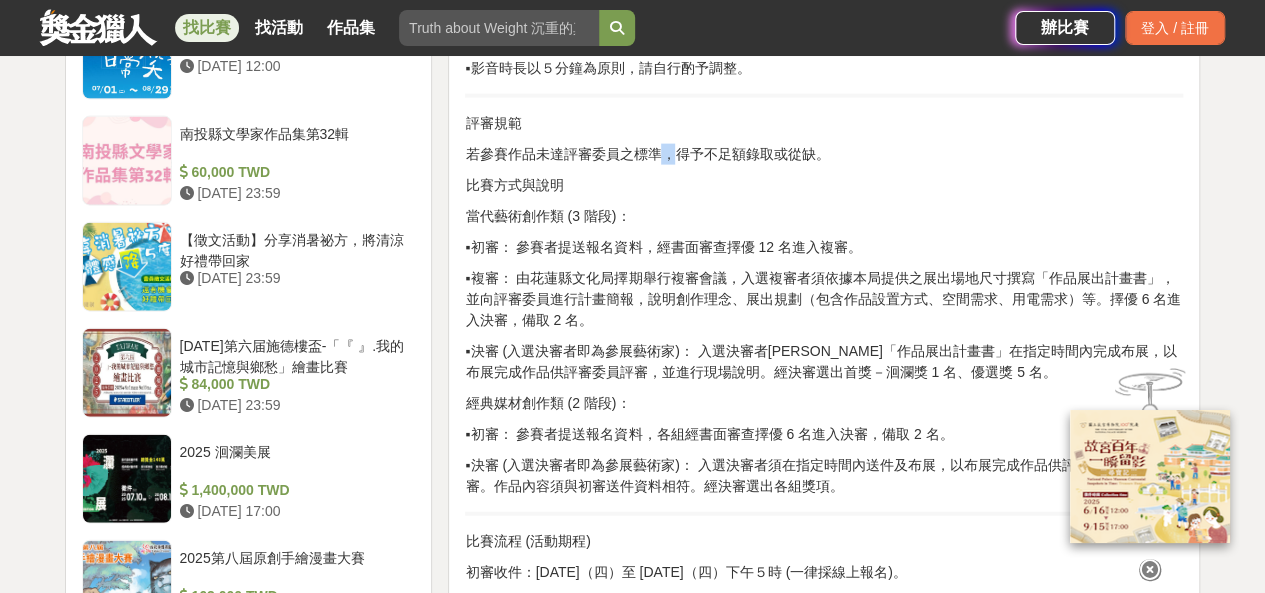 scroll, scrollTop: 2198, scrollLeft: 0, axis: vertical 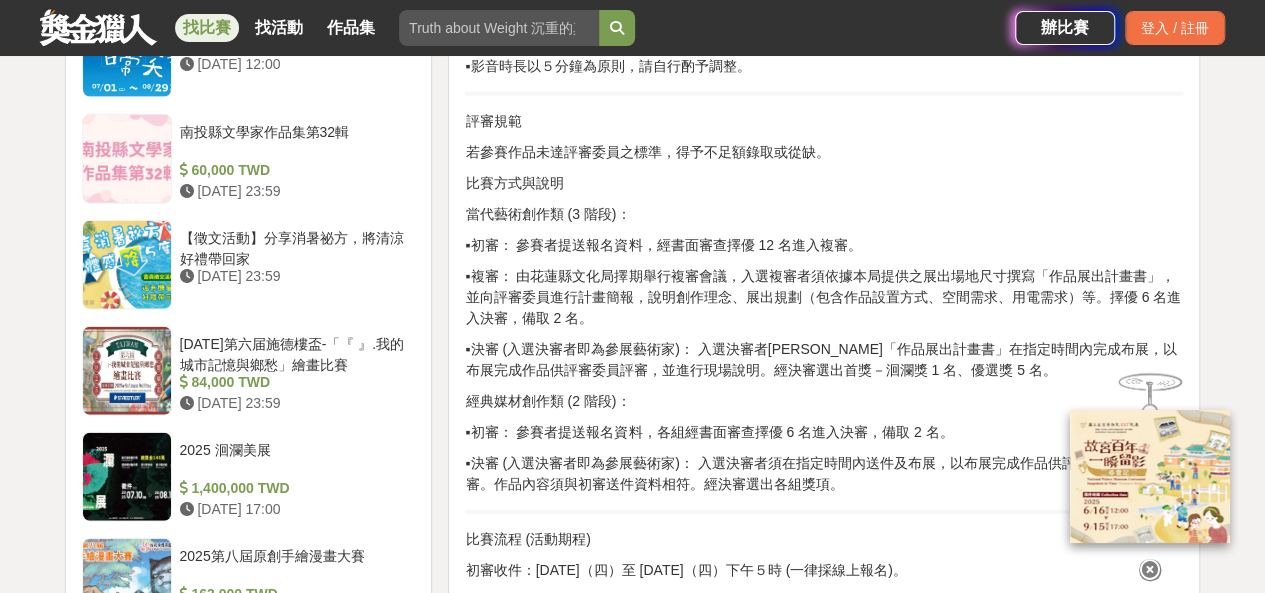 click on "▪決審 (入選決審者即為參展藝術家)： 入選決審者[PERSON_NAME]「作品展出計畫書」在指定時間內完成布展，以布展完成作品供評審委員評審，並進行現場說明。經決審選出首獎－洄瀾獎 1 名、優選獎 5 名。" at bounding box center (824, 360) 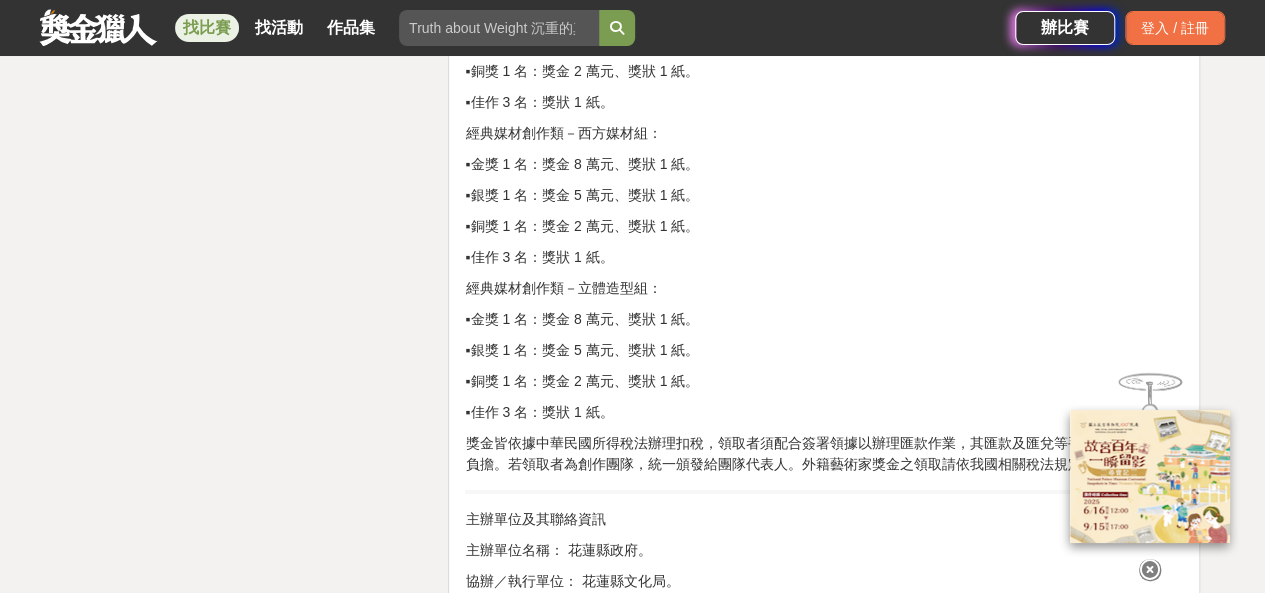 scroll, scrollTop: 3298, scrollLeft: 0, axis: vertical 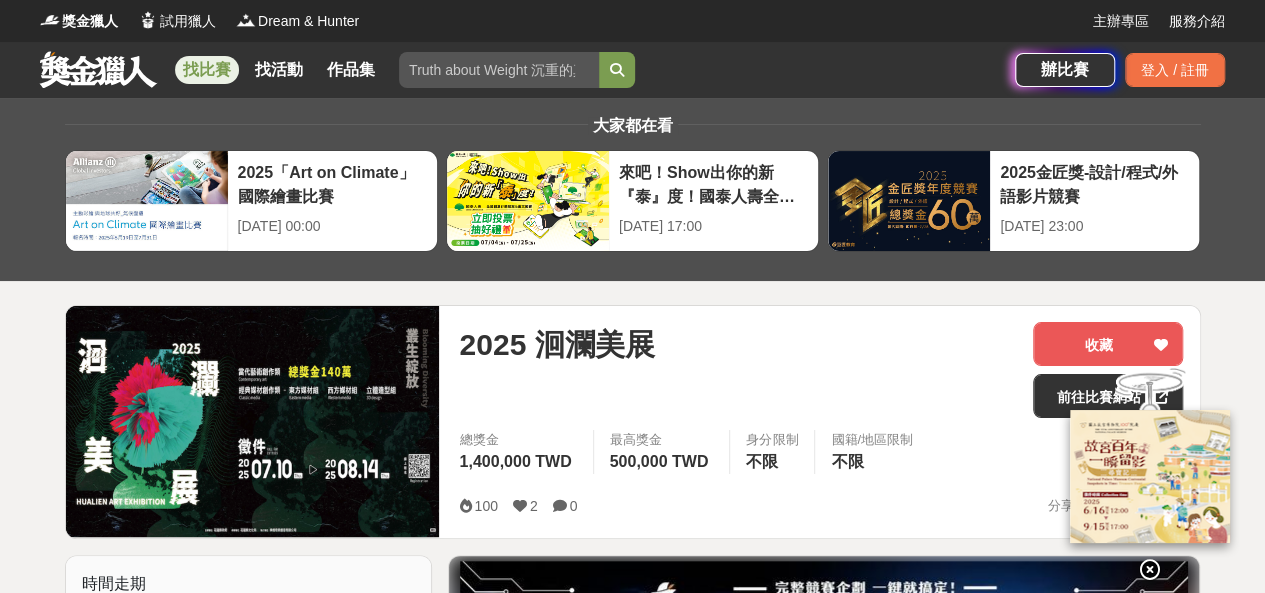click on "作品集" at bounding box center (351, 70) 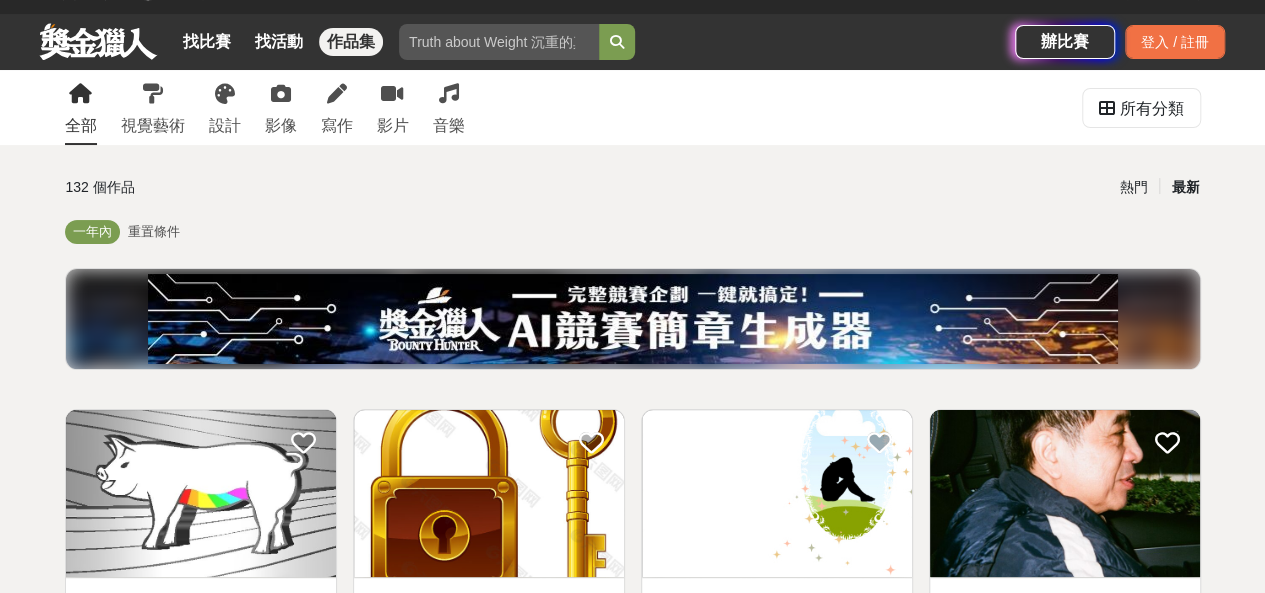 scroll, scrollTop: 0, scrollLeft: 0, axis: both 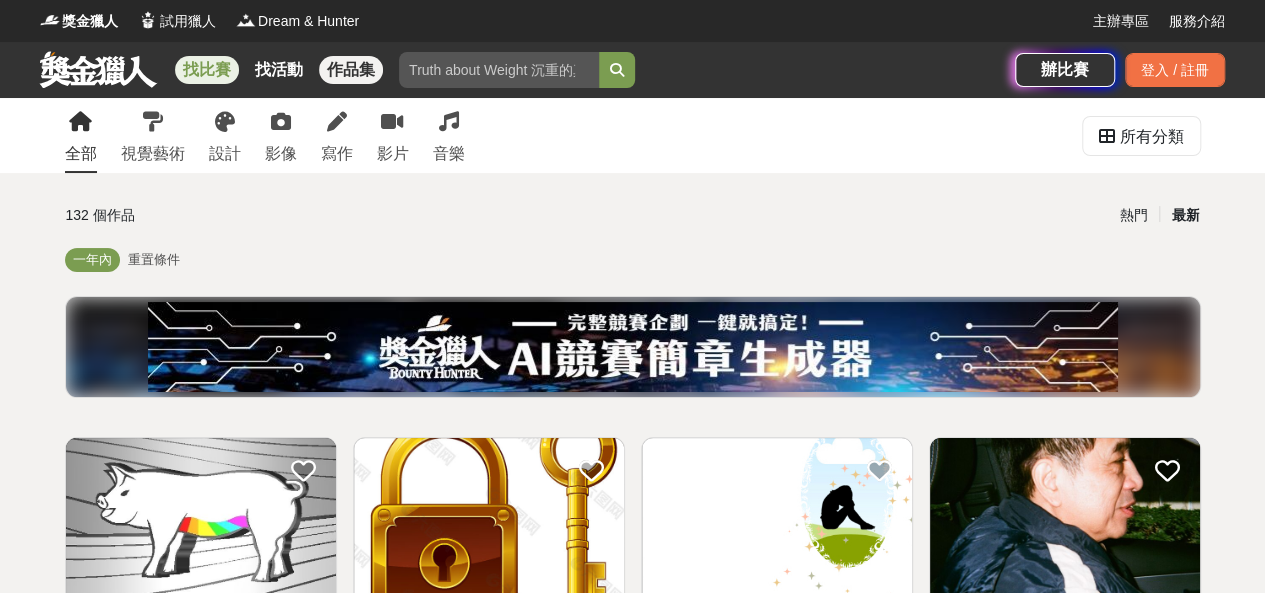 click on "找比賽" at bounding box center (207, 70) 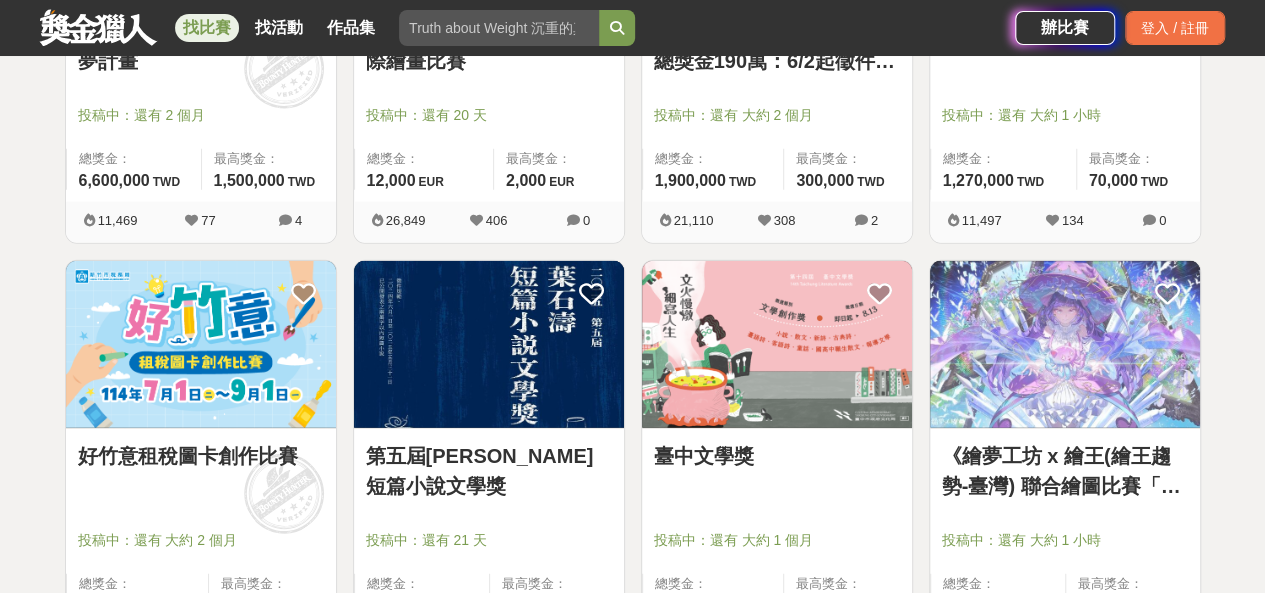 scroll, scrollTop: 2600, scrollLeft: 0, axis: vertical 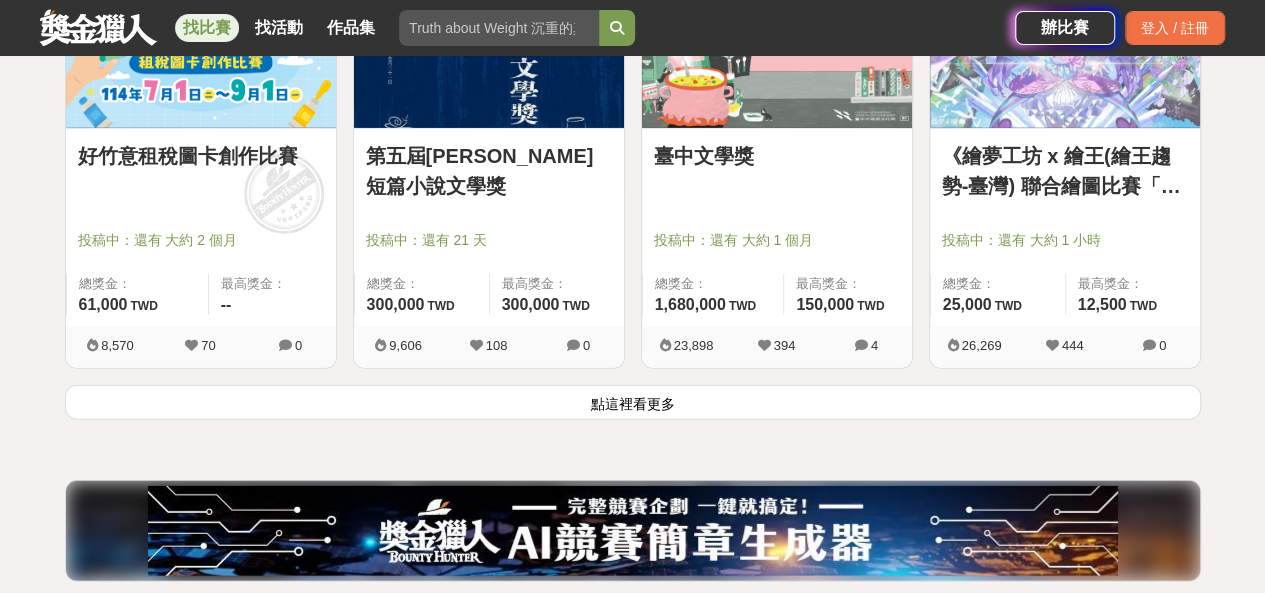 click on "點這裡看更多" at bounding box center [633, 402] 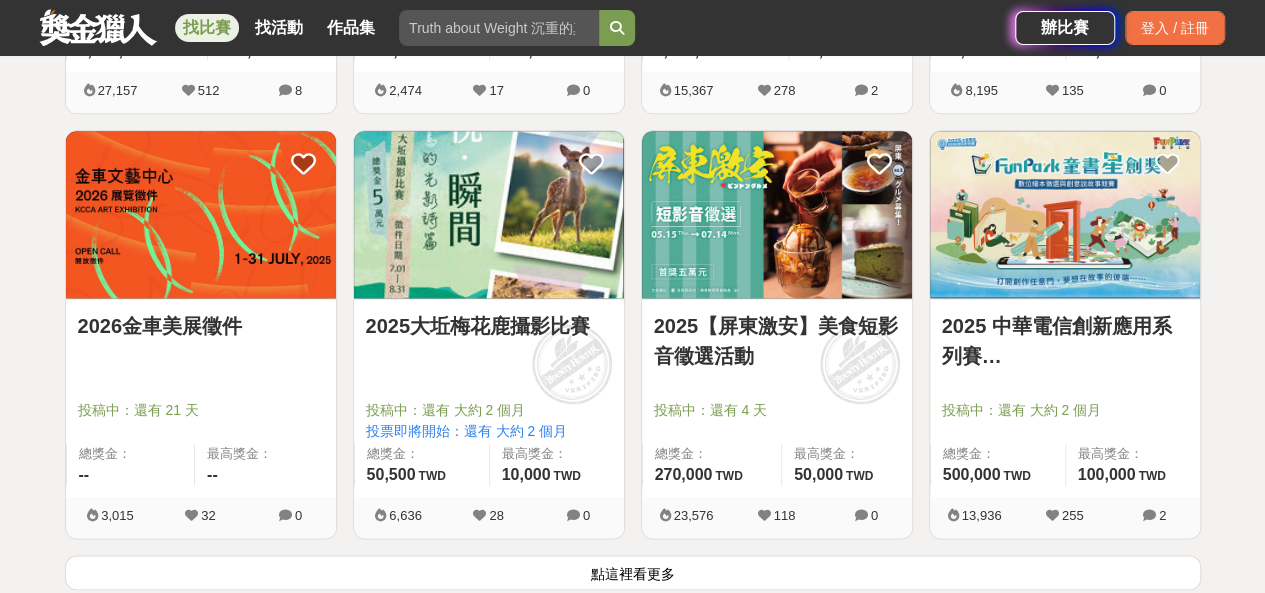 scroll, scrollTop: 5100, scrollLeft: 0, axis: vertical 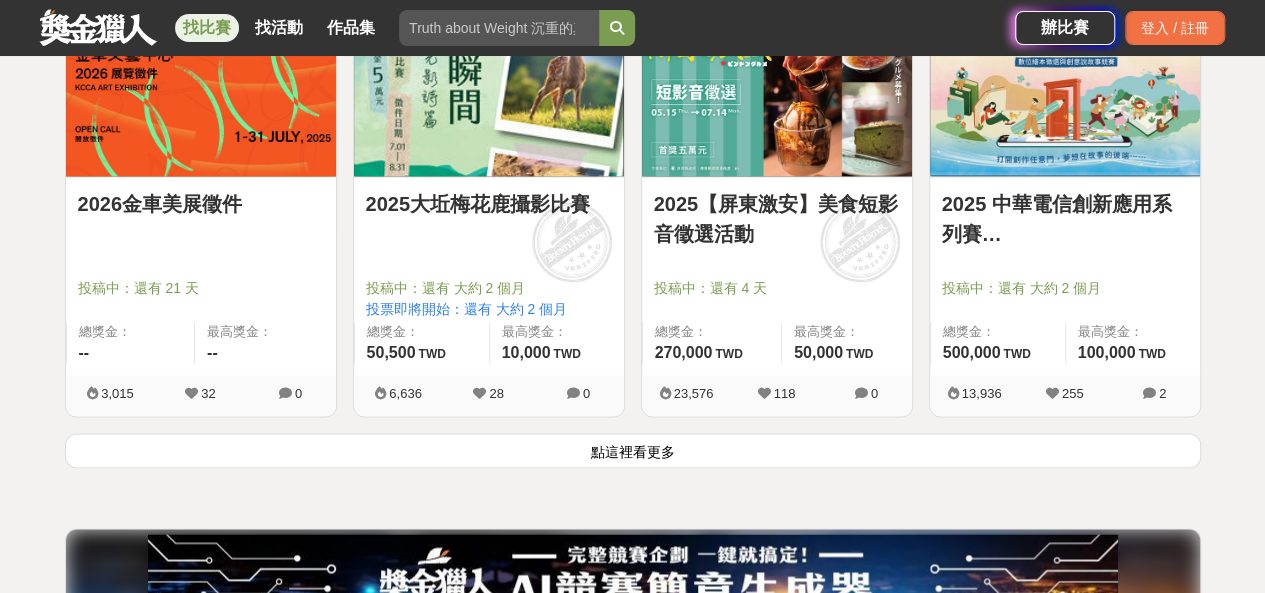 click on "點這裡看更多" at bounding box center (633, 450) 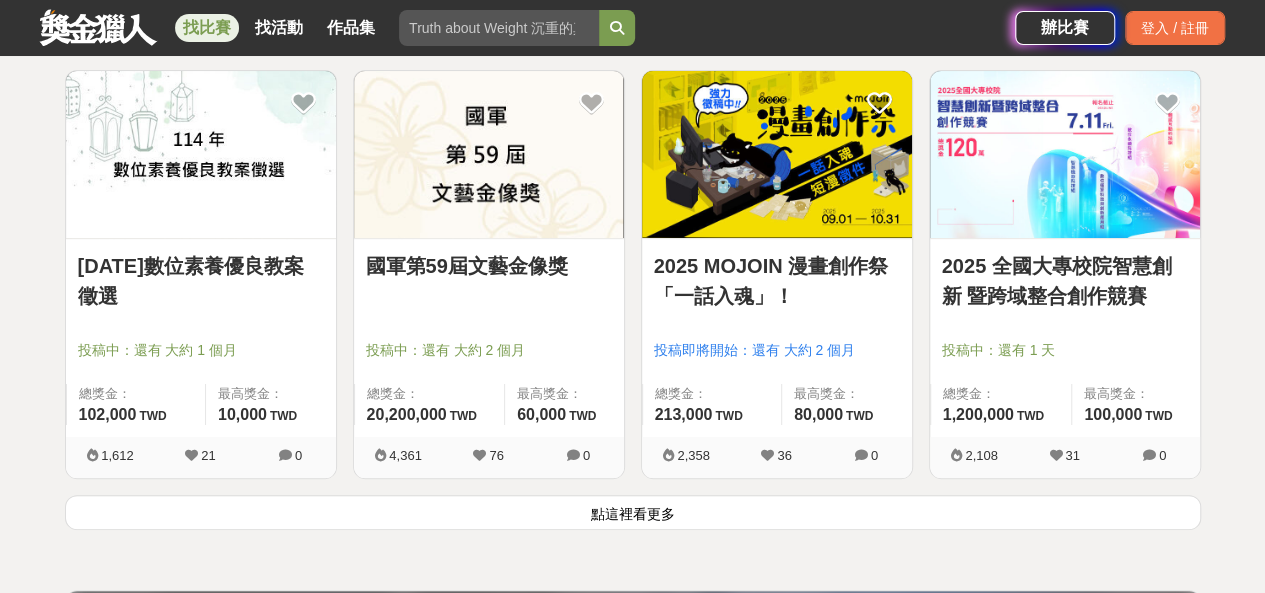 scroll, scrollTop: 7800, scrollLeft: 0, axis: vertical 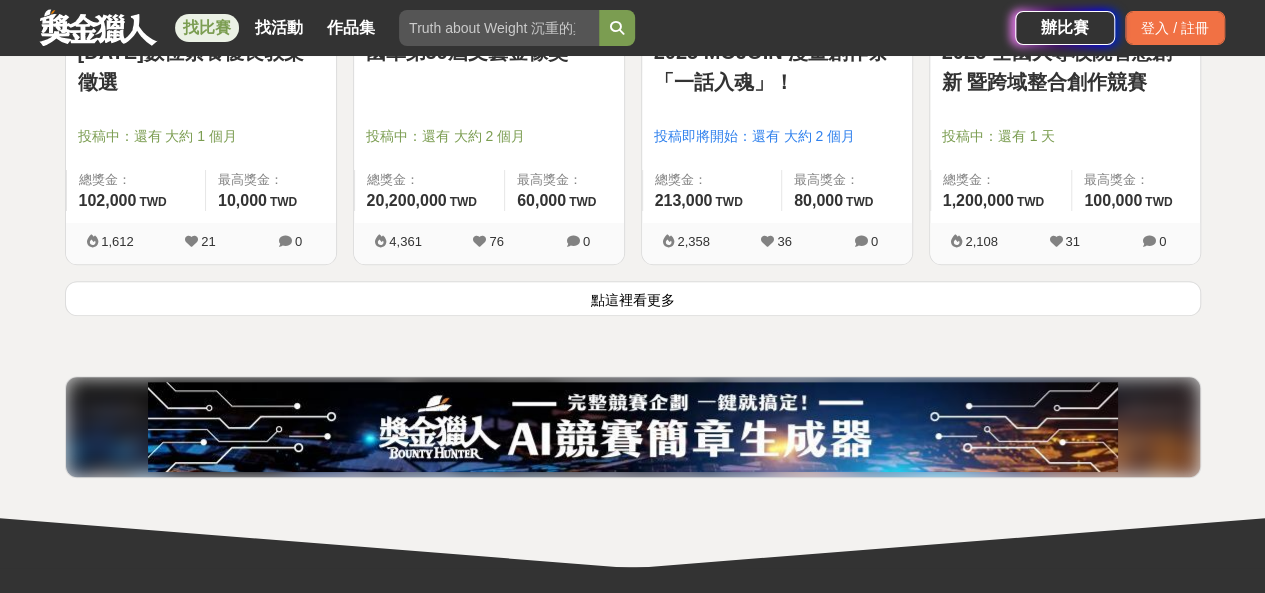 click on "點這裡看更多" at bounding box center [633, 298] 